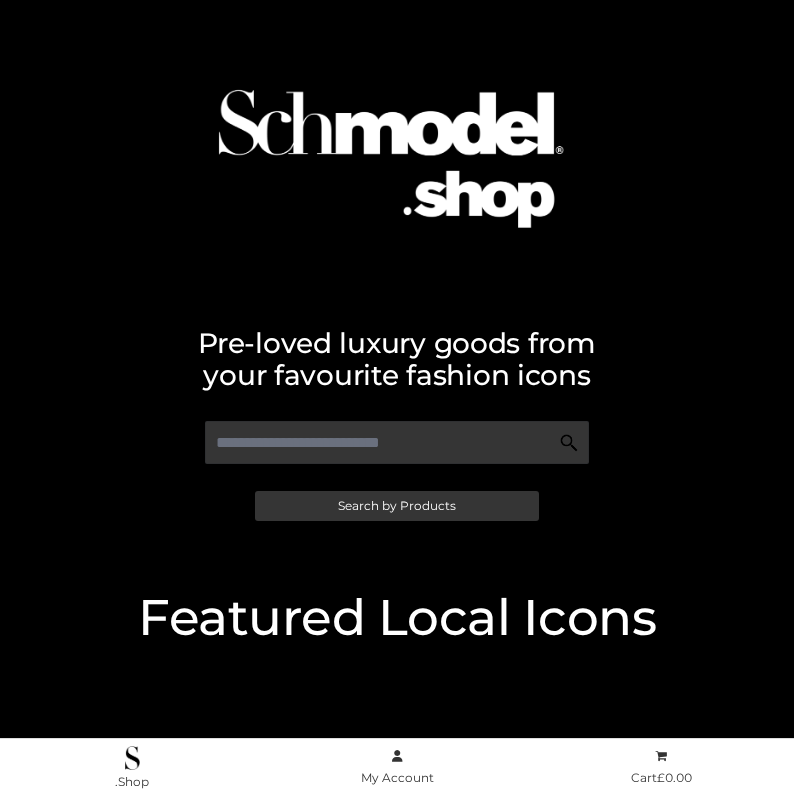 scroll, scrollTop: 0, scrollLeft: 0, axis: both 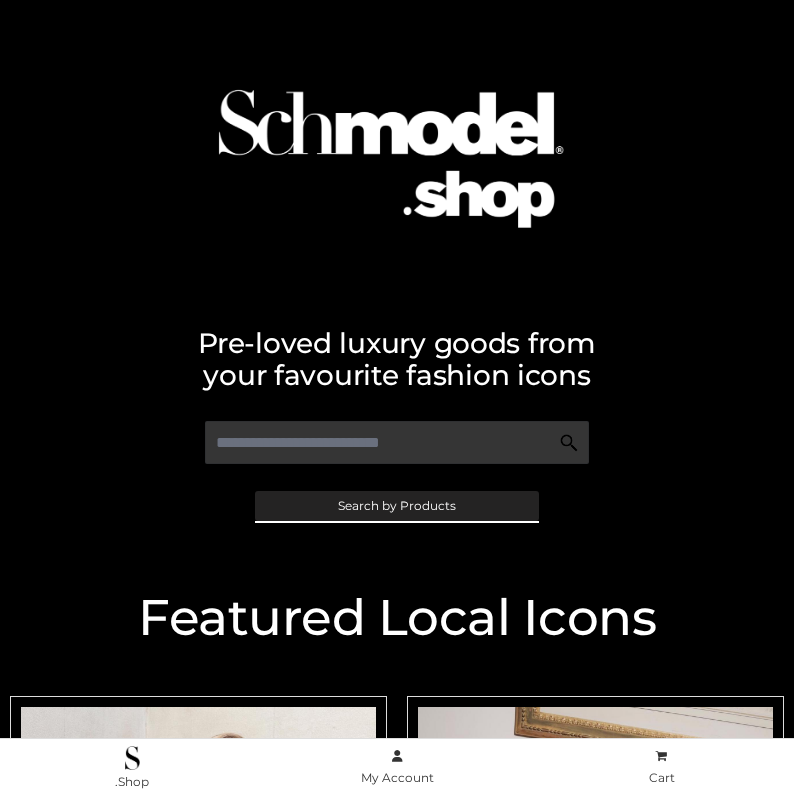click on "Search by Products" at bounding box center [397, 506] 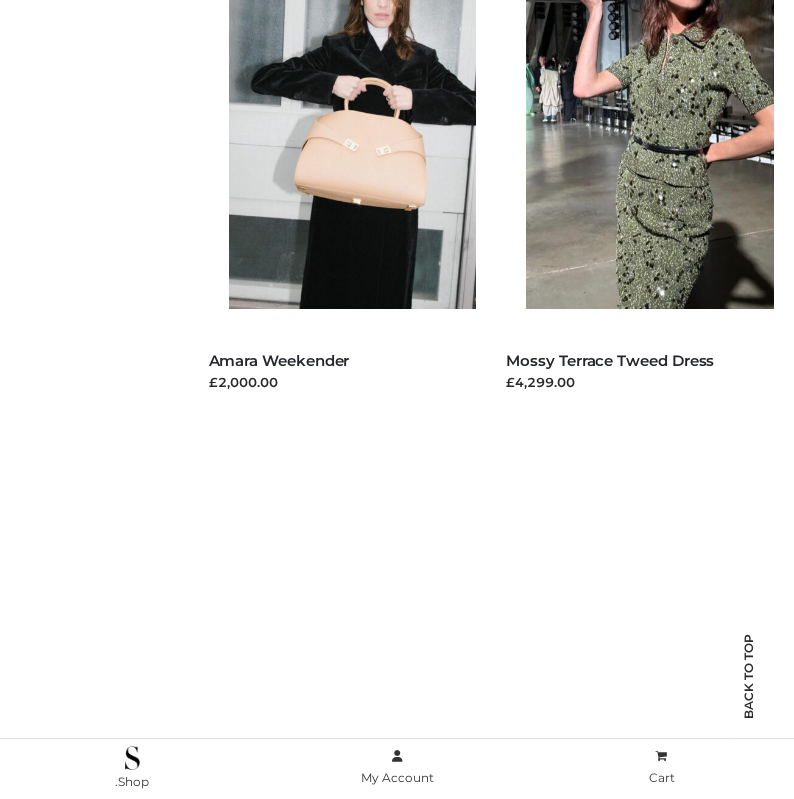scroll, scrollTop: 0, scrollLeft: 0, axis: both 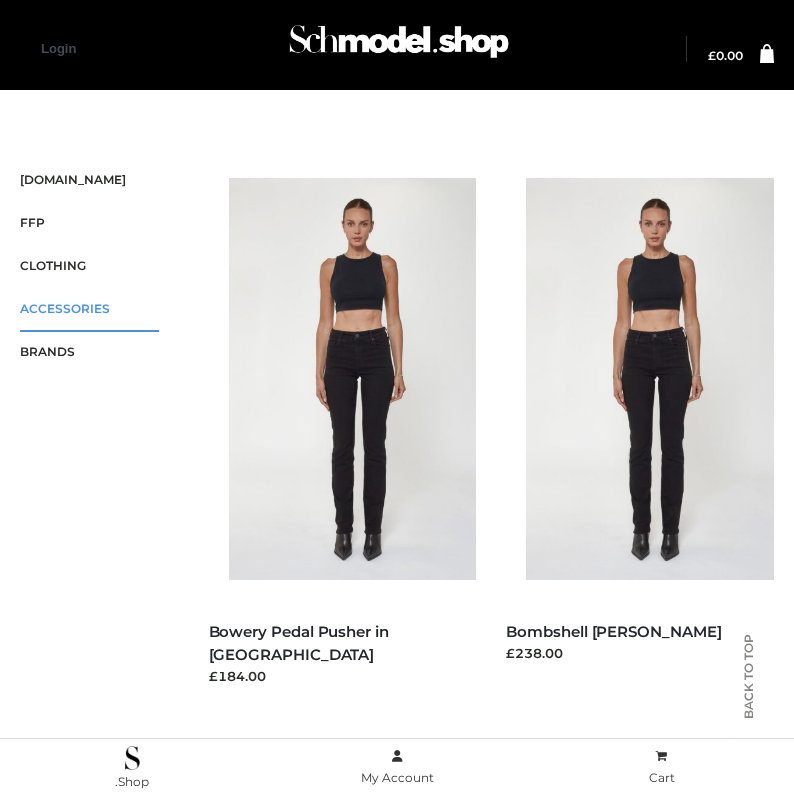 click at bounding box center (47, 312) 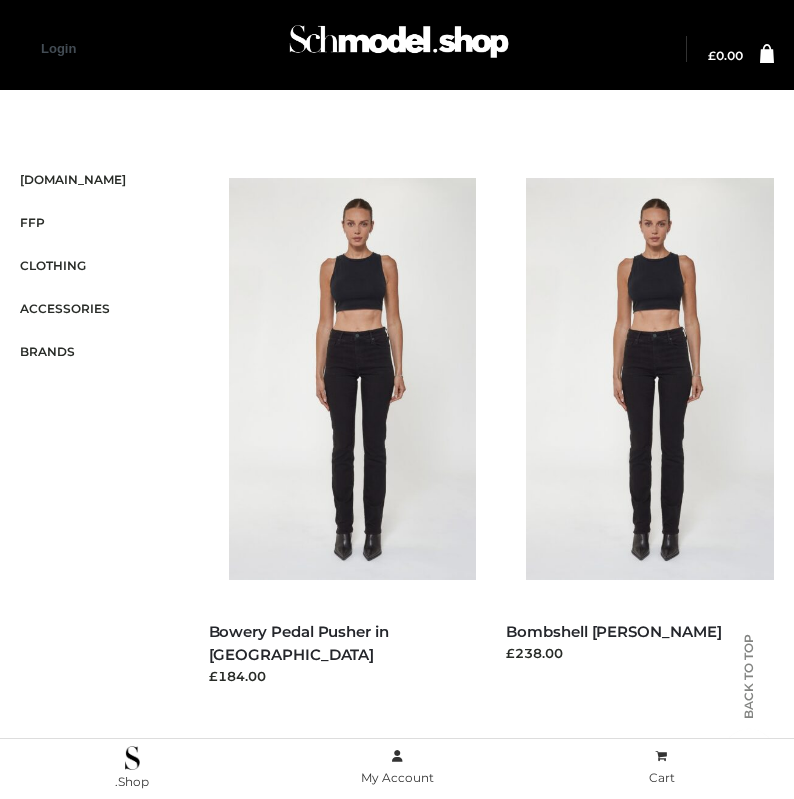 click on "BAGS" at bounding box center [0, 0] 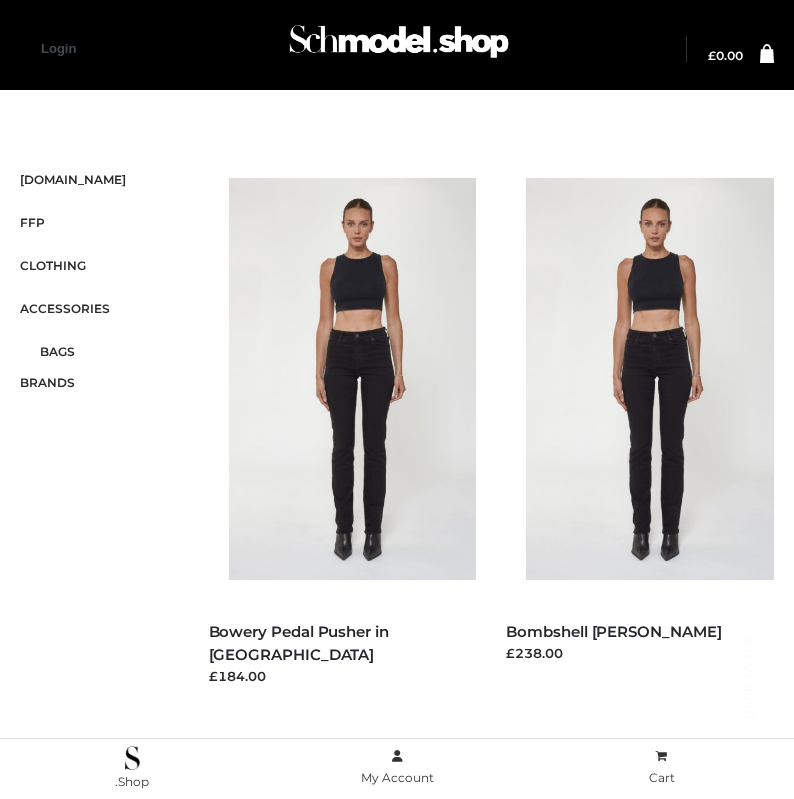 scroll, scrollTop: 13, scrollLeft: 0, axis: vertical 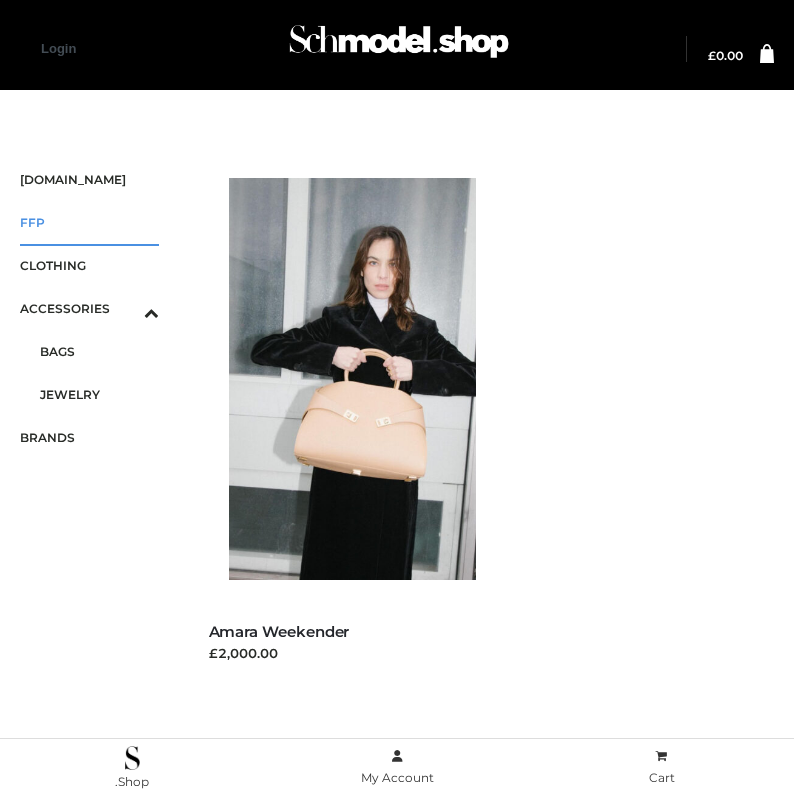 click on "FFP" at bounding box center (89, 222) 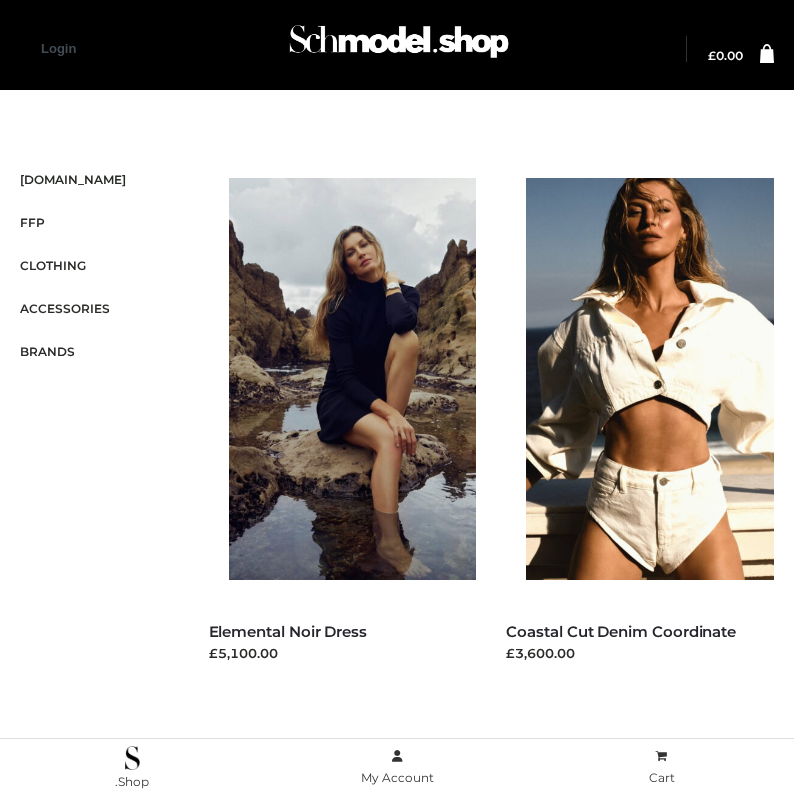 scroll, scrollTop: 0, scrollLeft: 0, axis: both 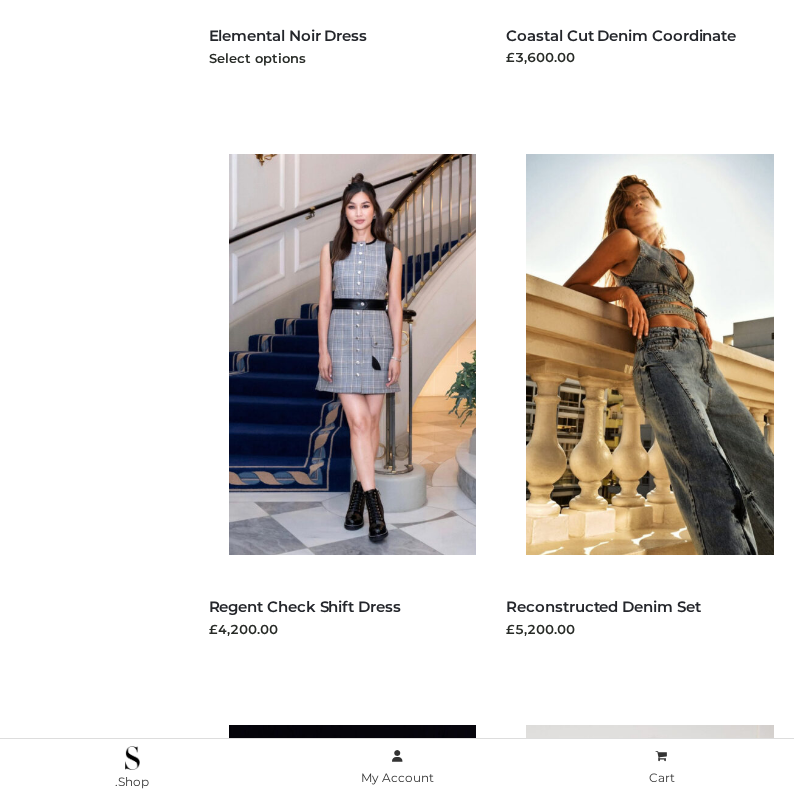 click at bounding box center [363, -217] 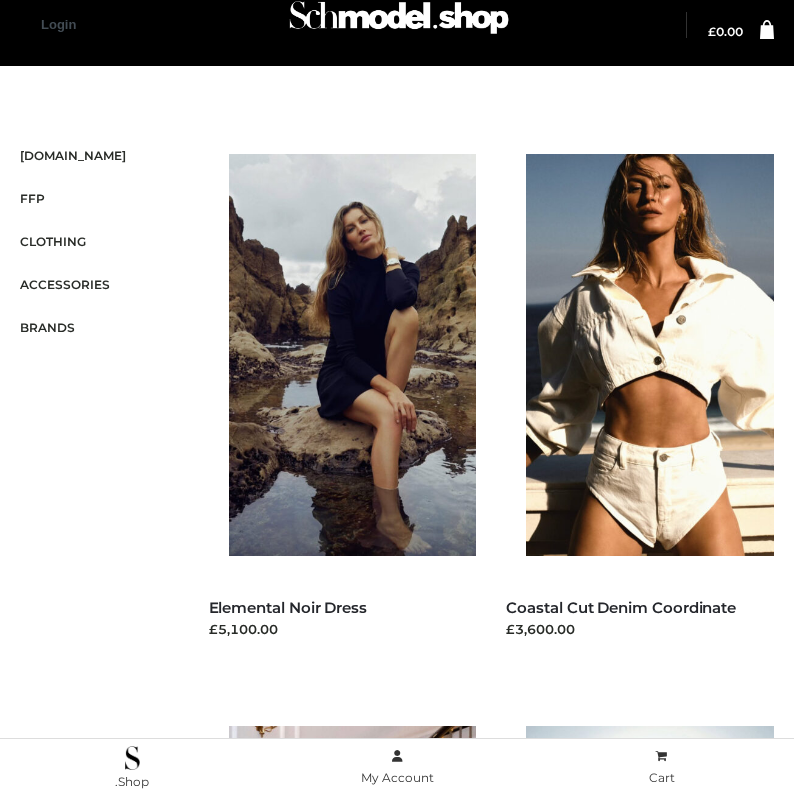 click at bounding box center [660, 927] 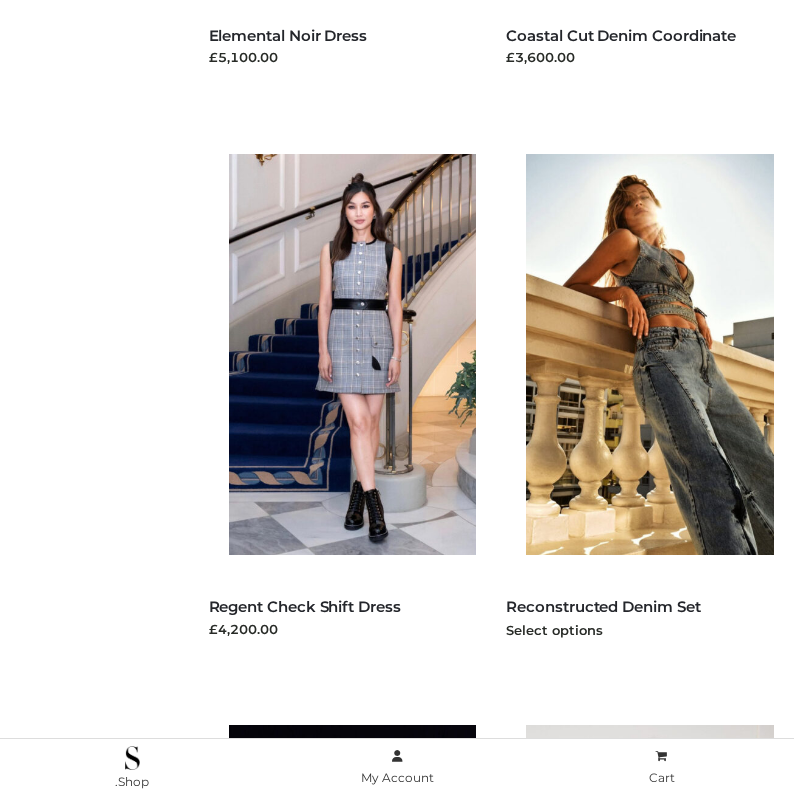 scroll, scrollTop: 2882, scrollLeft: 0, axis: vertical 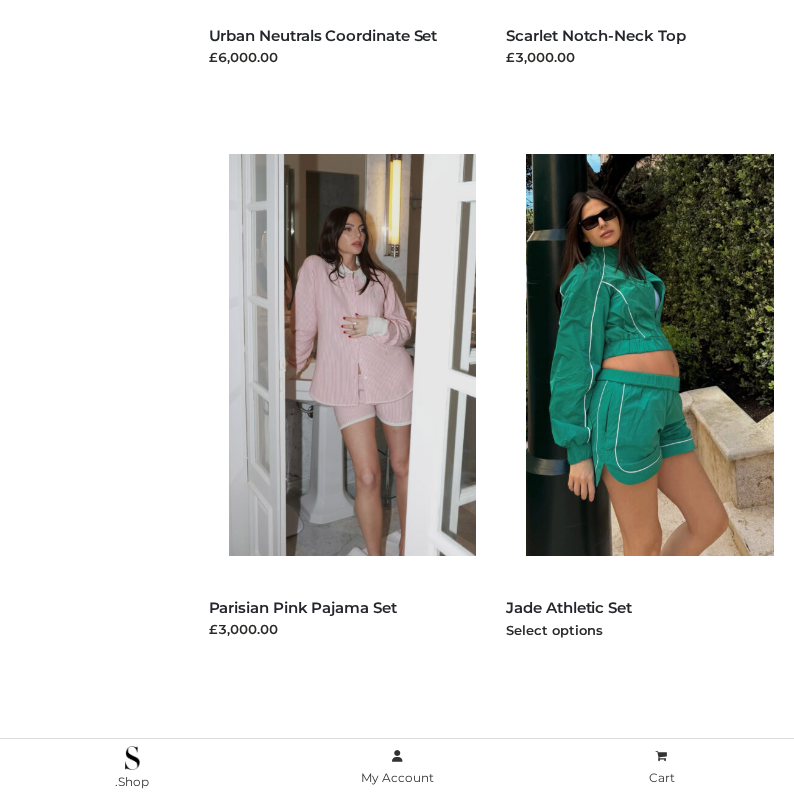 click at bounding box center (660, 355) 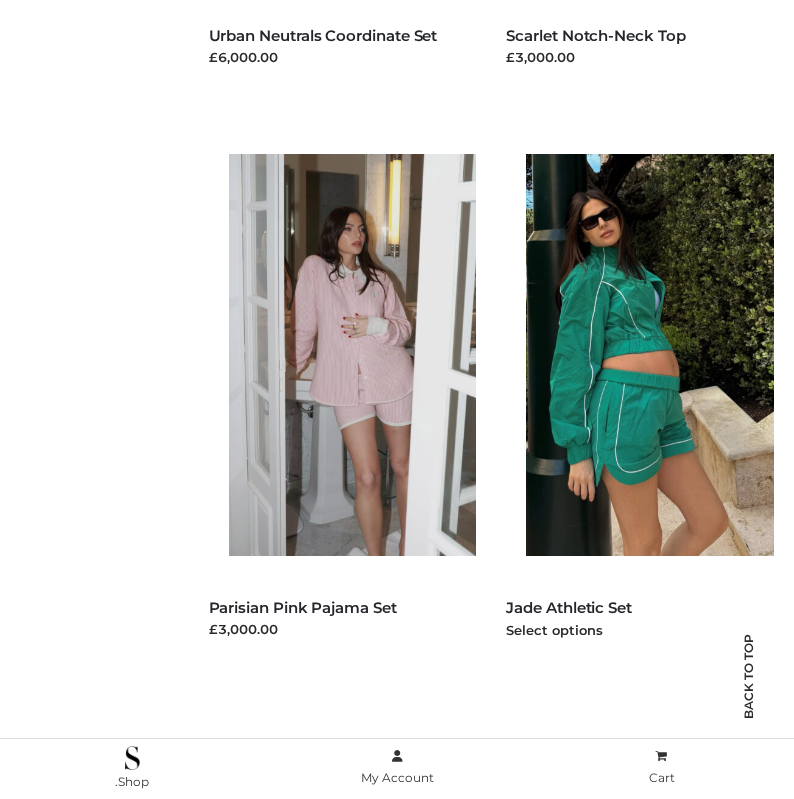 scroll, scrollTop: 0, scrollLeft: 0, axis: both 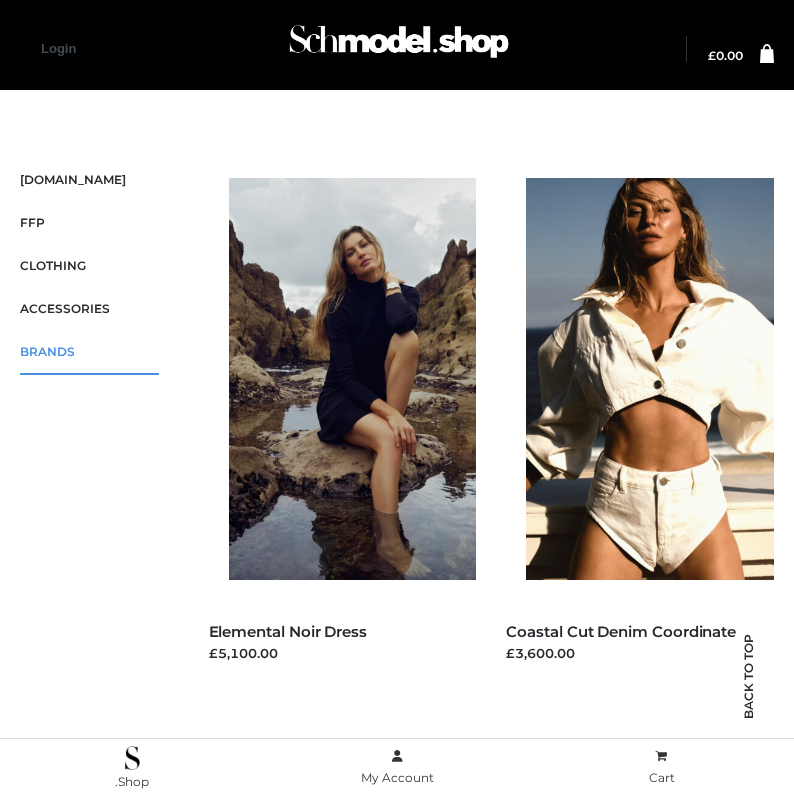 click at bounding box center [47, 355] 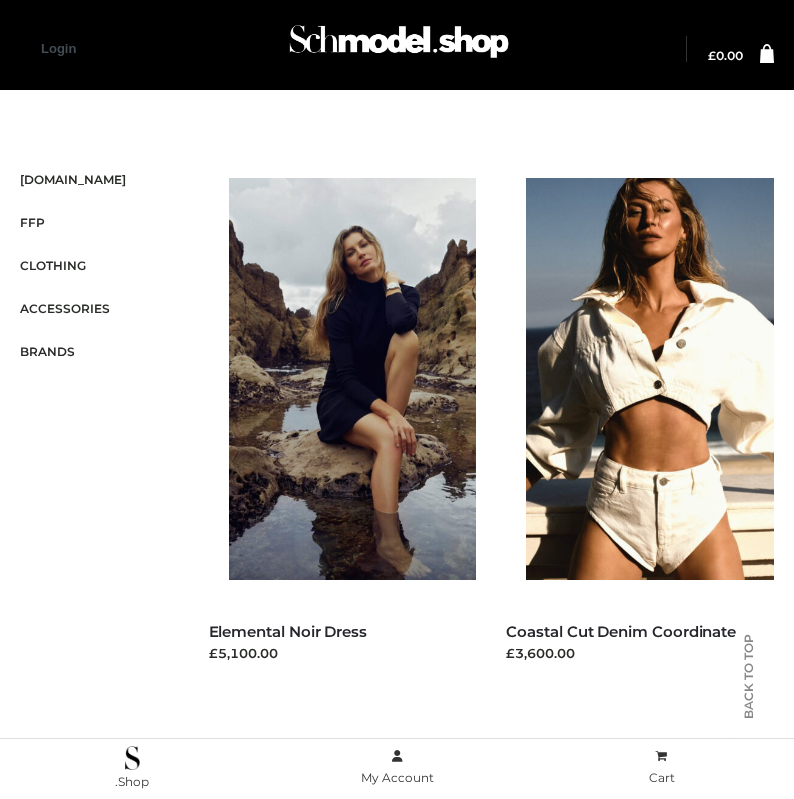 click on "OPP SWIMWEAR" at bounding box center (99, 394) 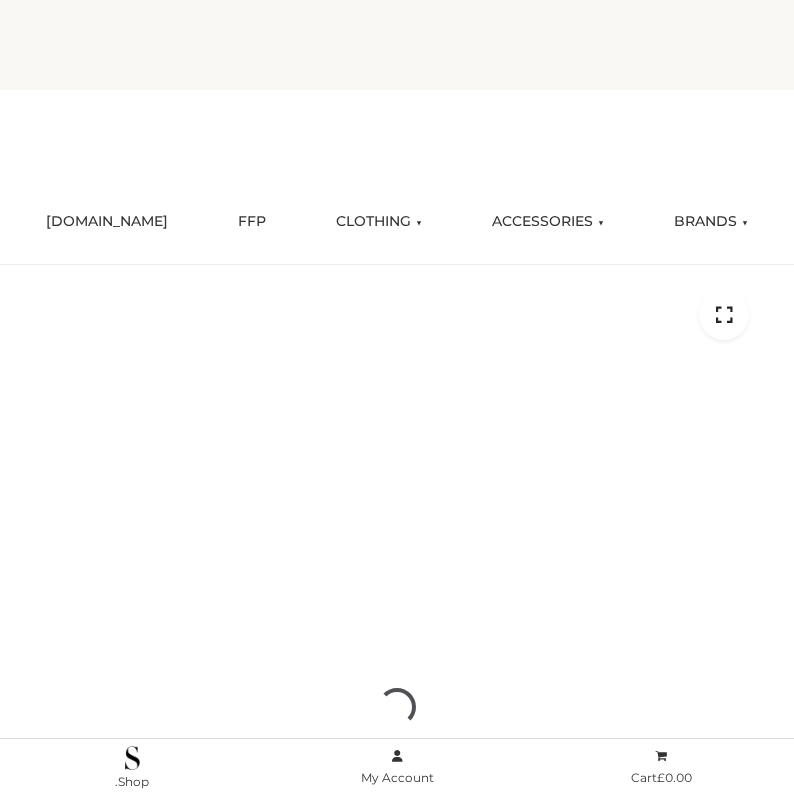 scroll, scrollTop: 0, scrollLeft: 0, axis: both 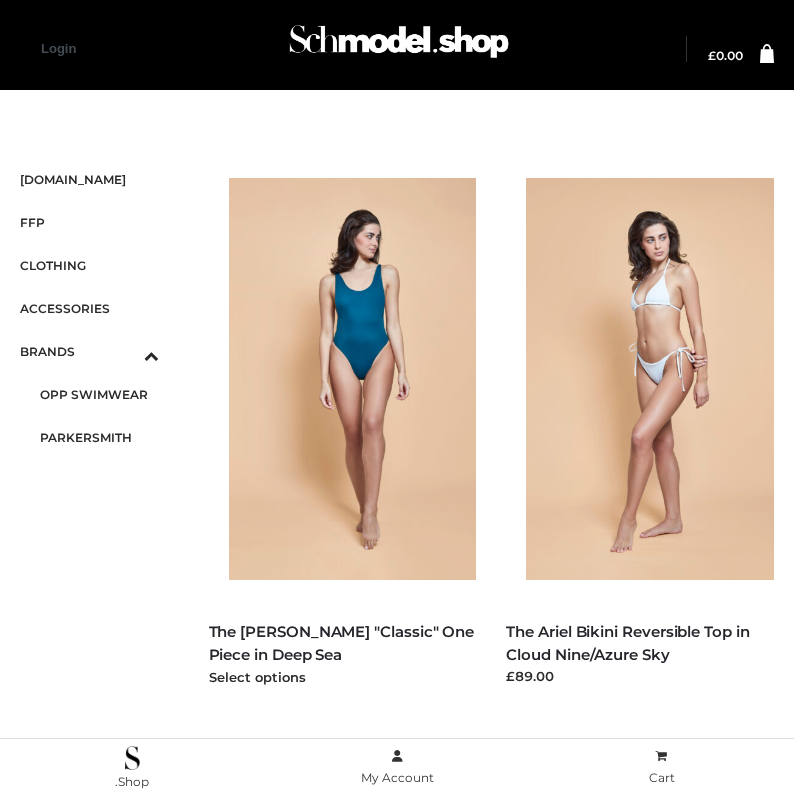 click at bounding box center [363, 379] 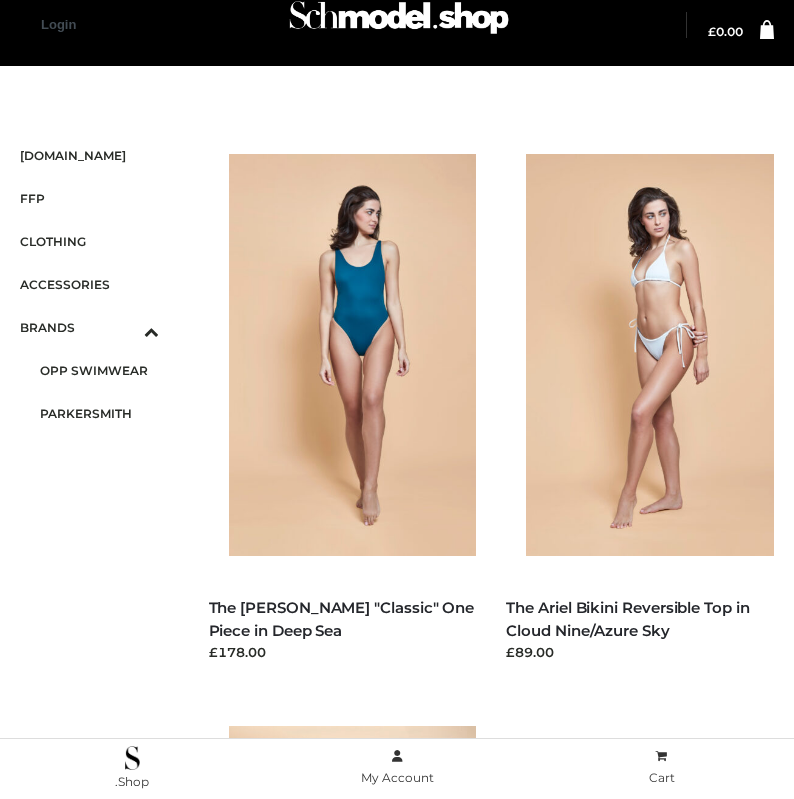 click at bounding box center (363, 927) 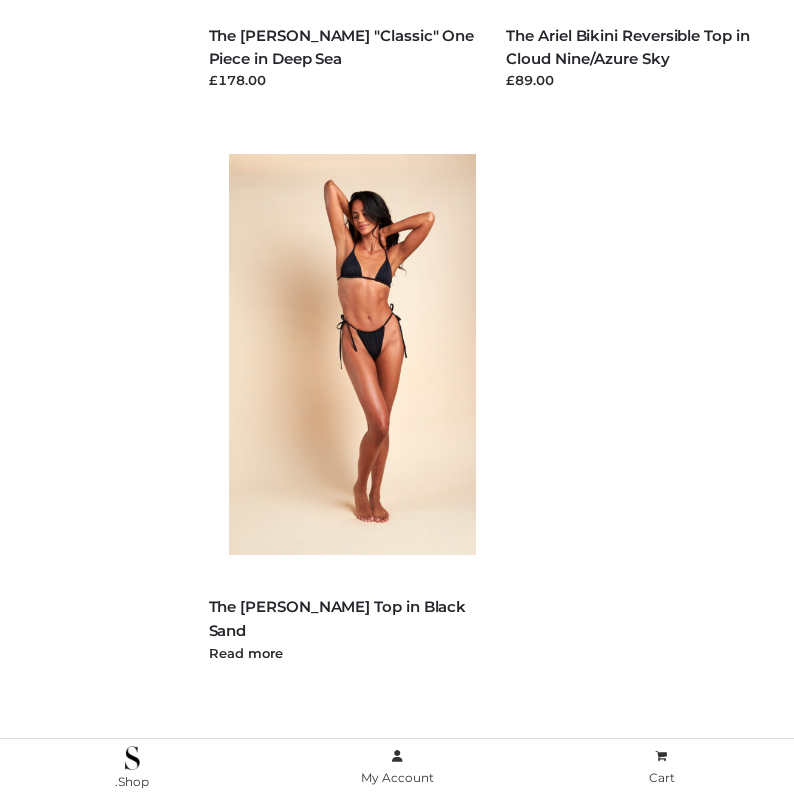 scroll, scrollTop: 24, scrollLeft: 0, axis: vertical 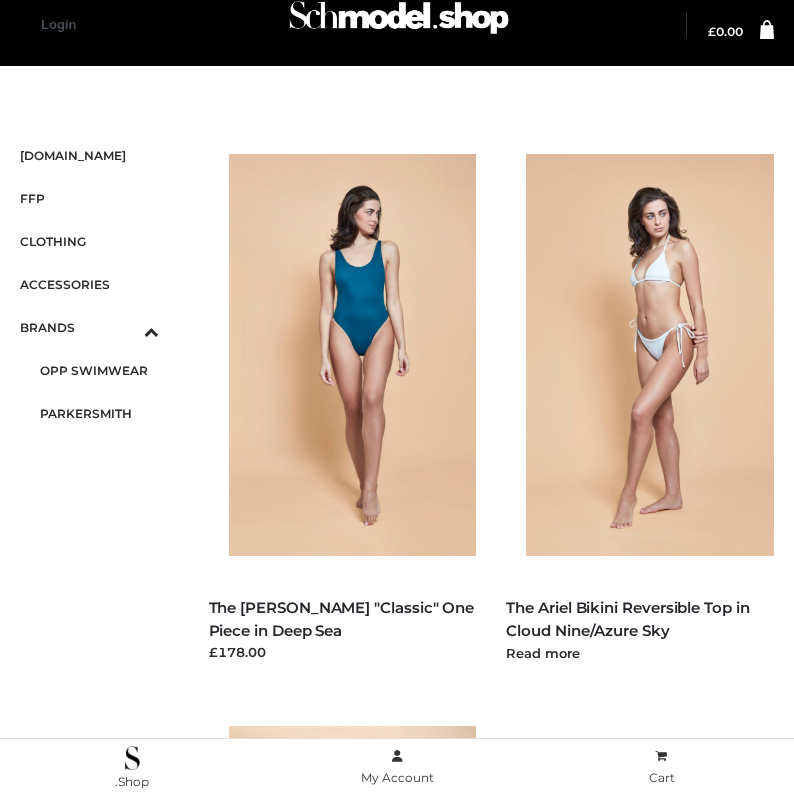 click at bounding box center (660, 355) 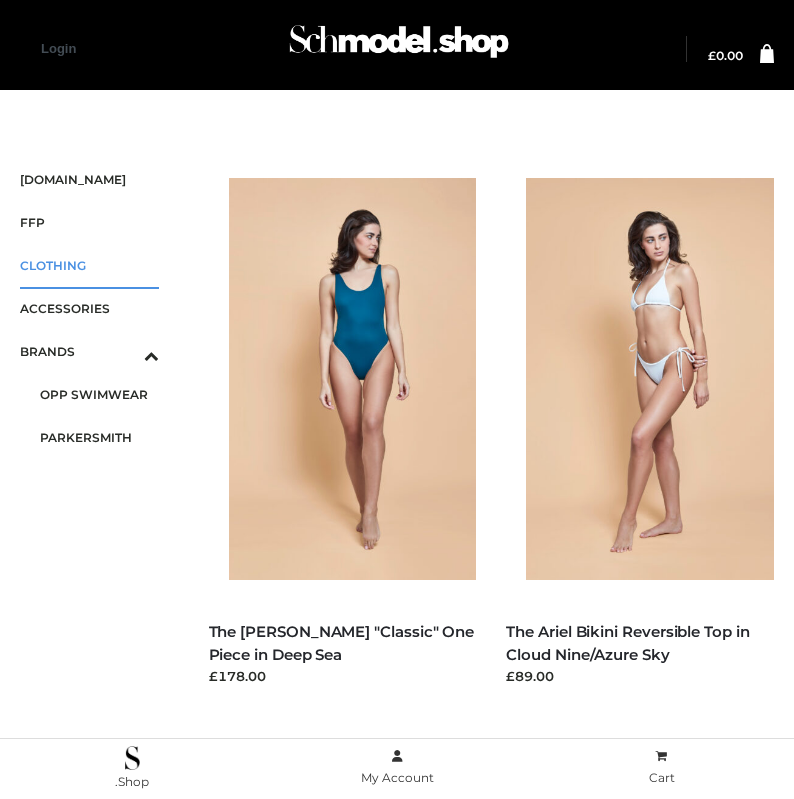 click at bounding box center (47, 269) 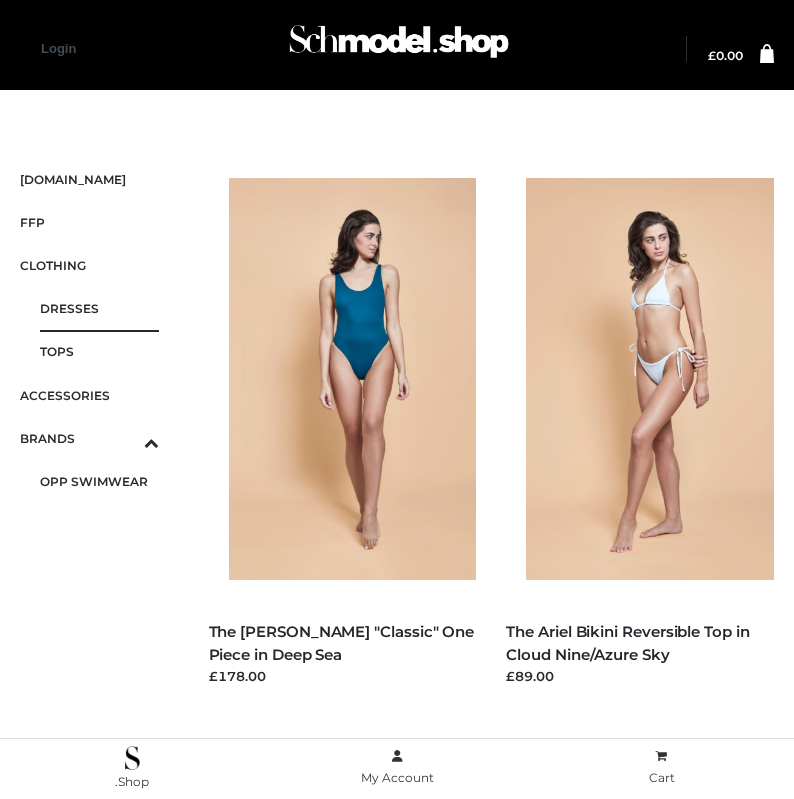 click on "DRESSES" at bounding box center (99, 308) 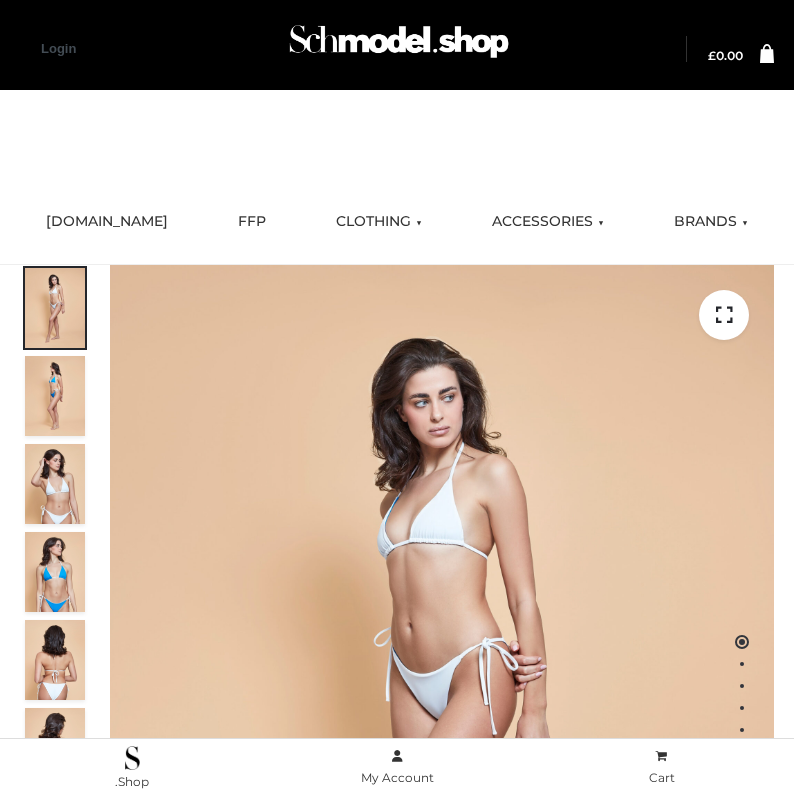 scroll, scrollTop: 0, scrollLeft: 0, axis: both 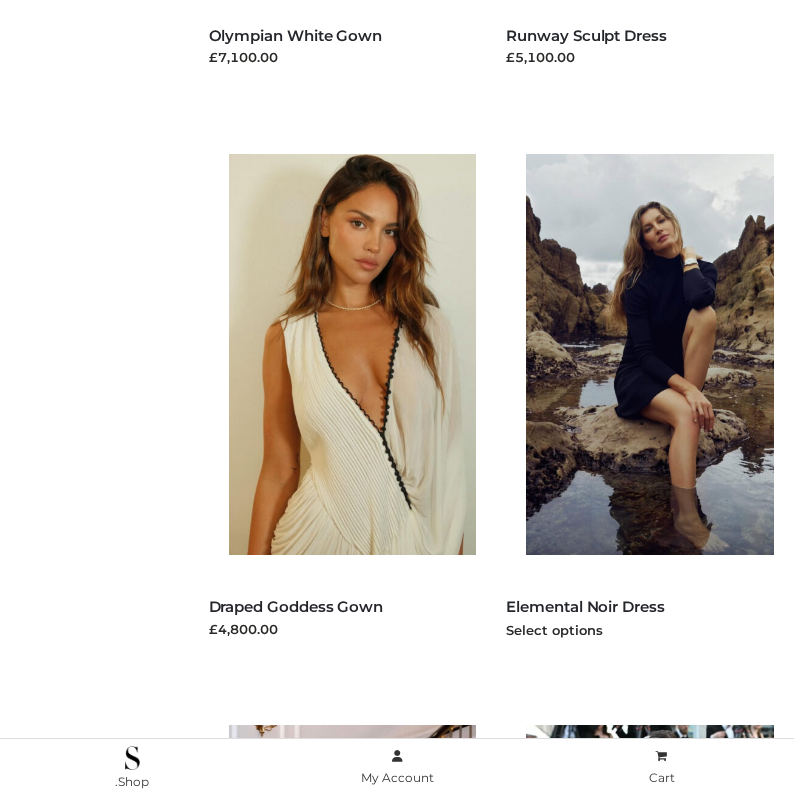 click at bounding box center [660, 355] 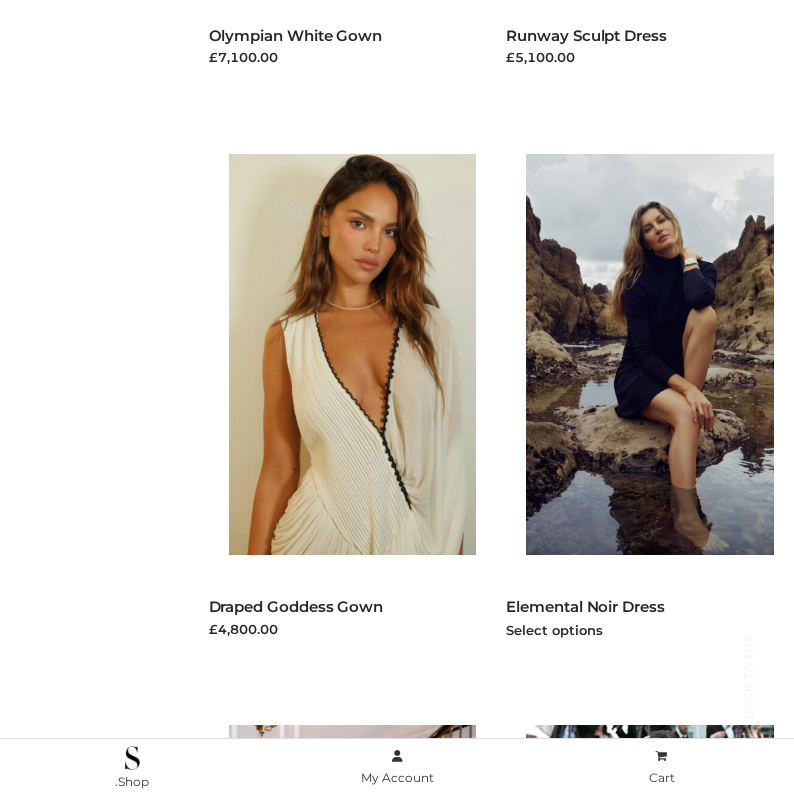 scroll, scrollTop: 1168, scrollLeft: 0, axis: vertical 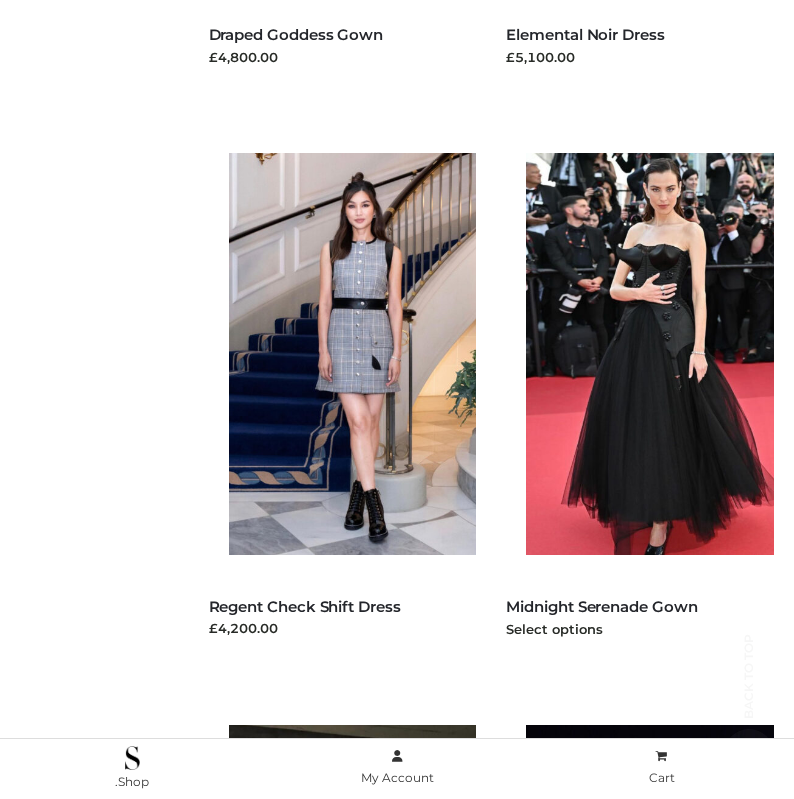 click at bounding box center [660, 354] 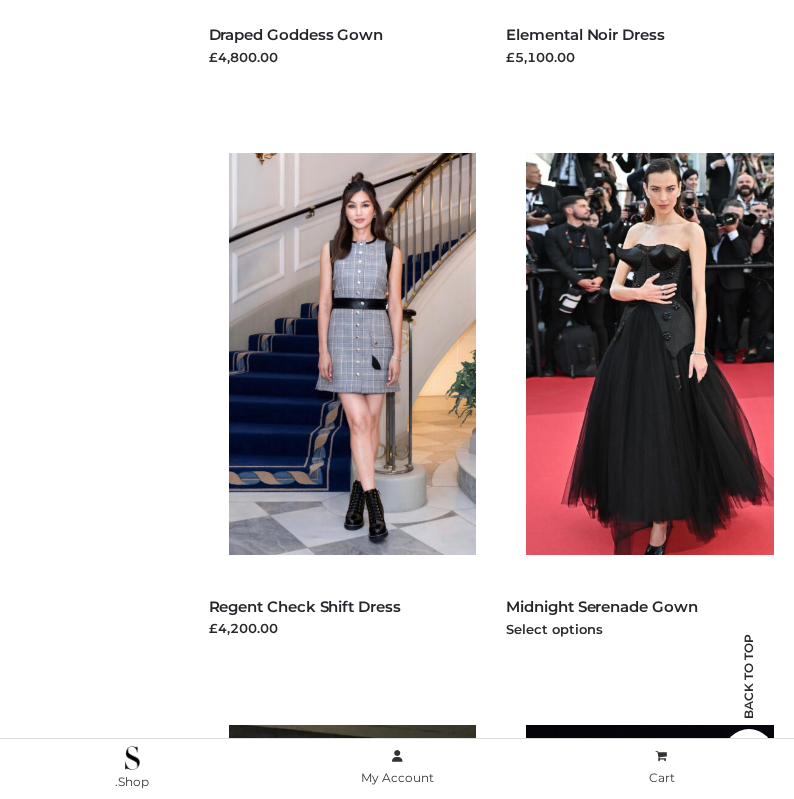 scroll, scrollTop: 2311, scrollLeft: 0, axis: vertical 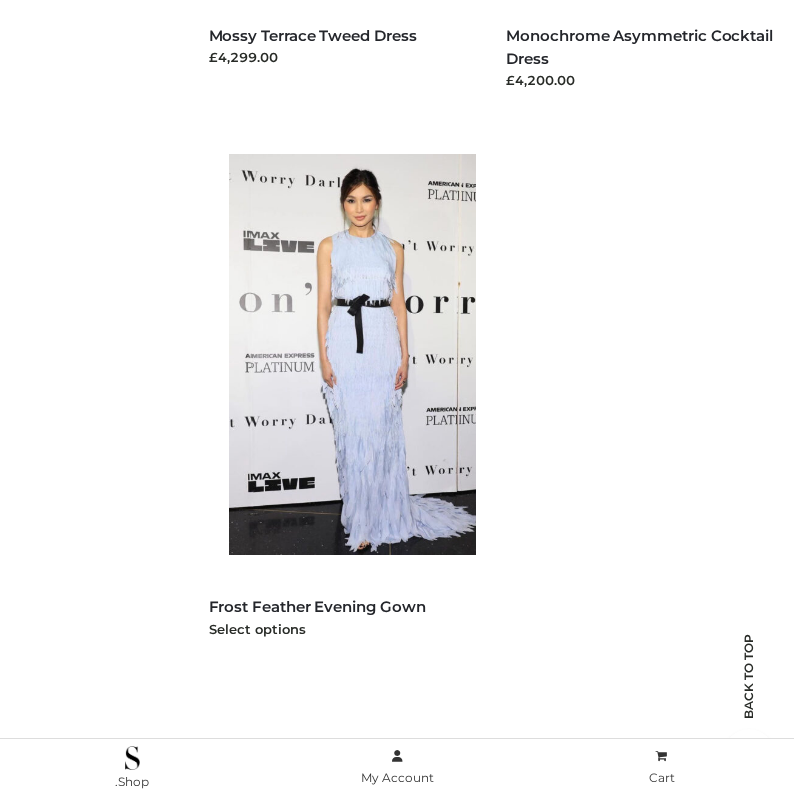 click at bounding box center [363, 355] 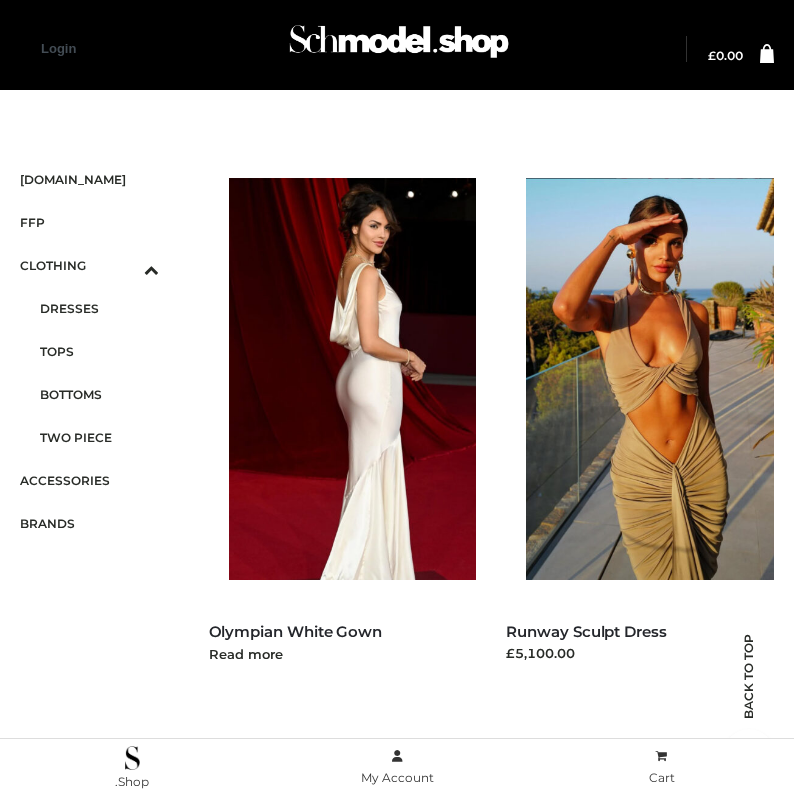 click at bounding box center [363, 379] 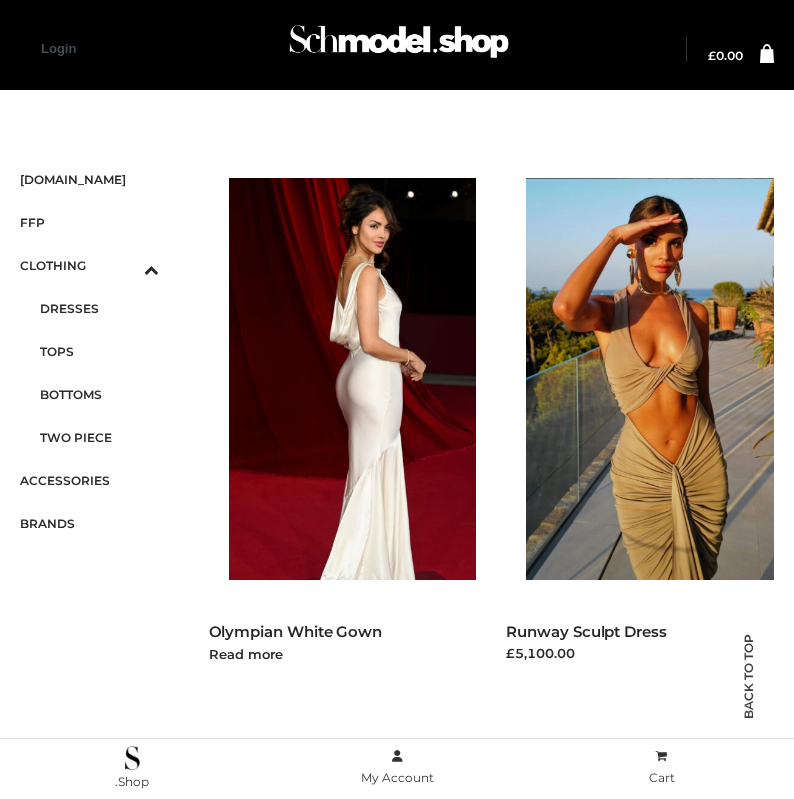 scroll, scrollTop: 24, scrollLeft: 0, axis: vertical 